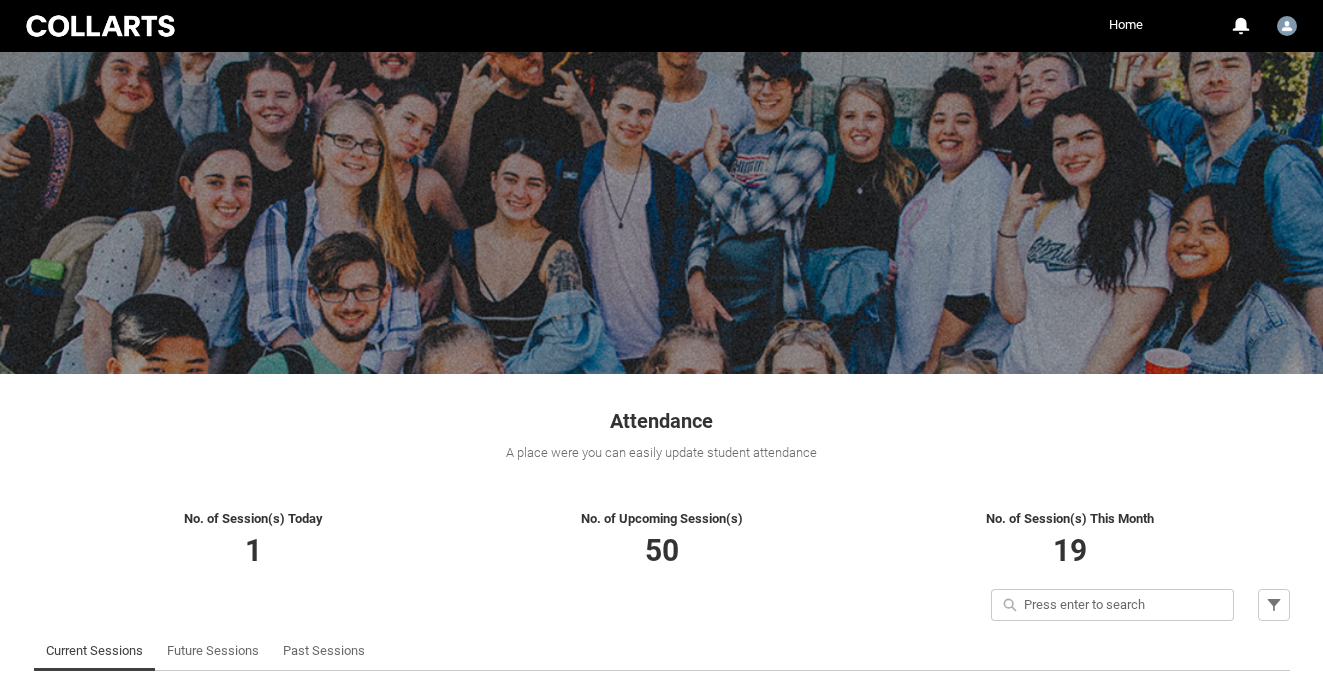scroll, scrollTop: 91, scrollLeft: 0, axis: vertical 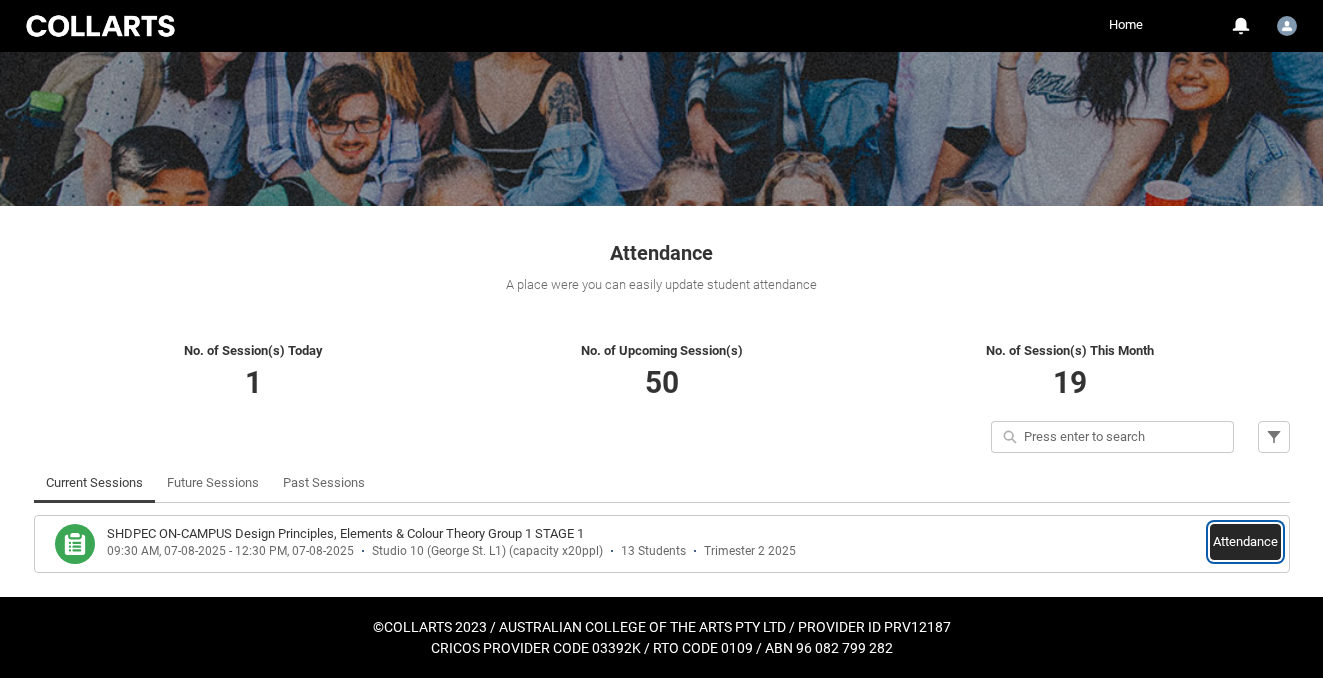 click on "Attendance" at bounding box center [1245, 542] 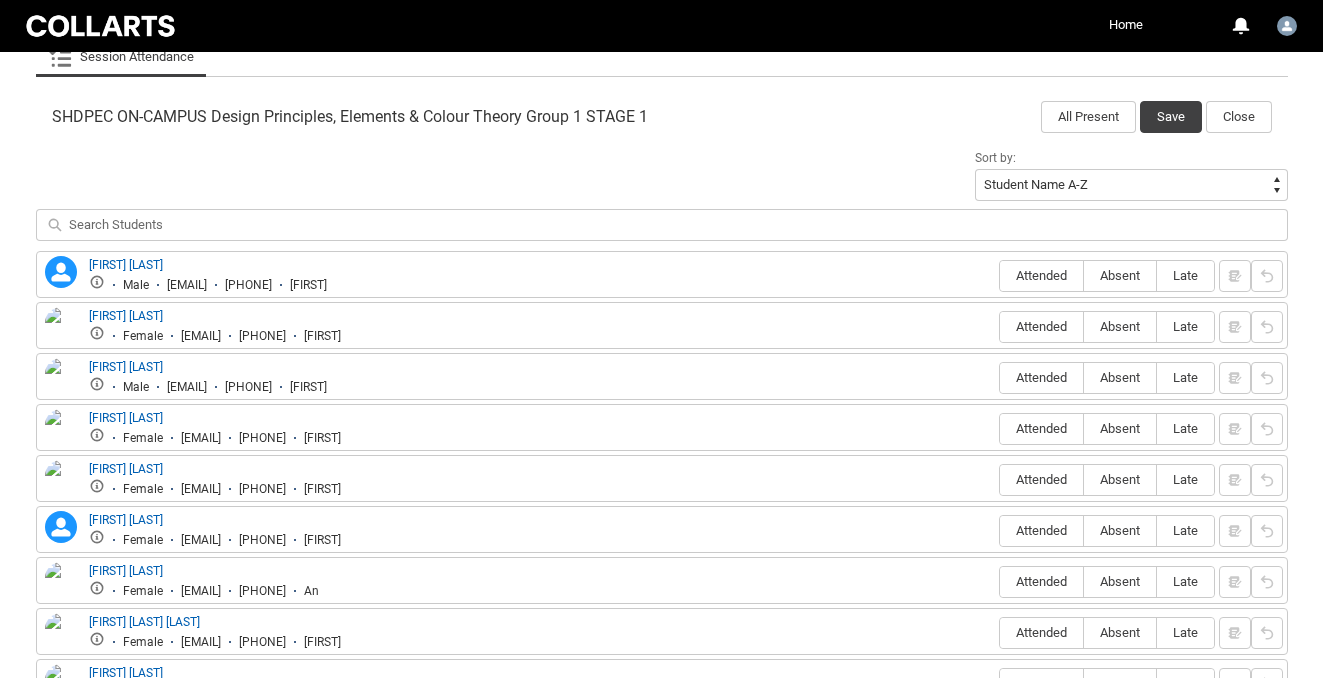 scroll, scrollTop: 645, scrollLeft: 0, axis: vertical 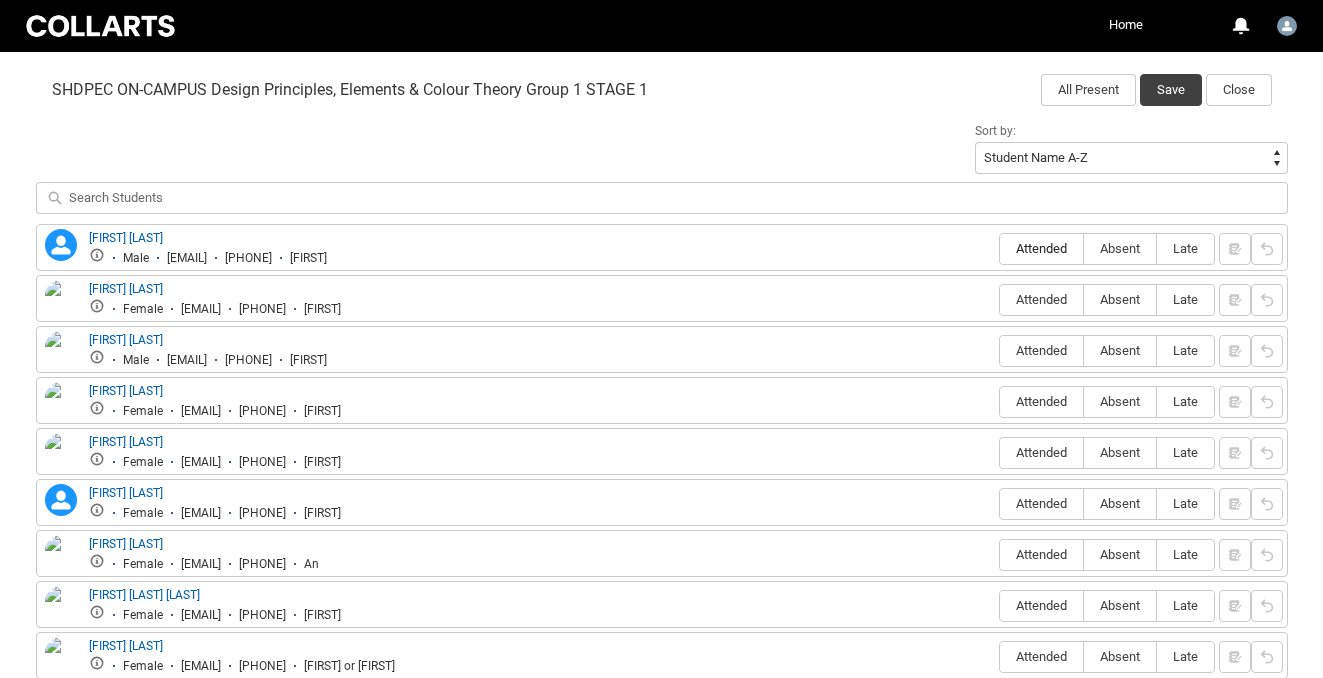 click on "Attended" at bounding box center (1041, 248) 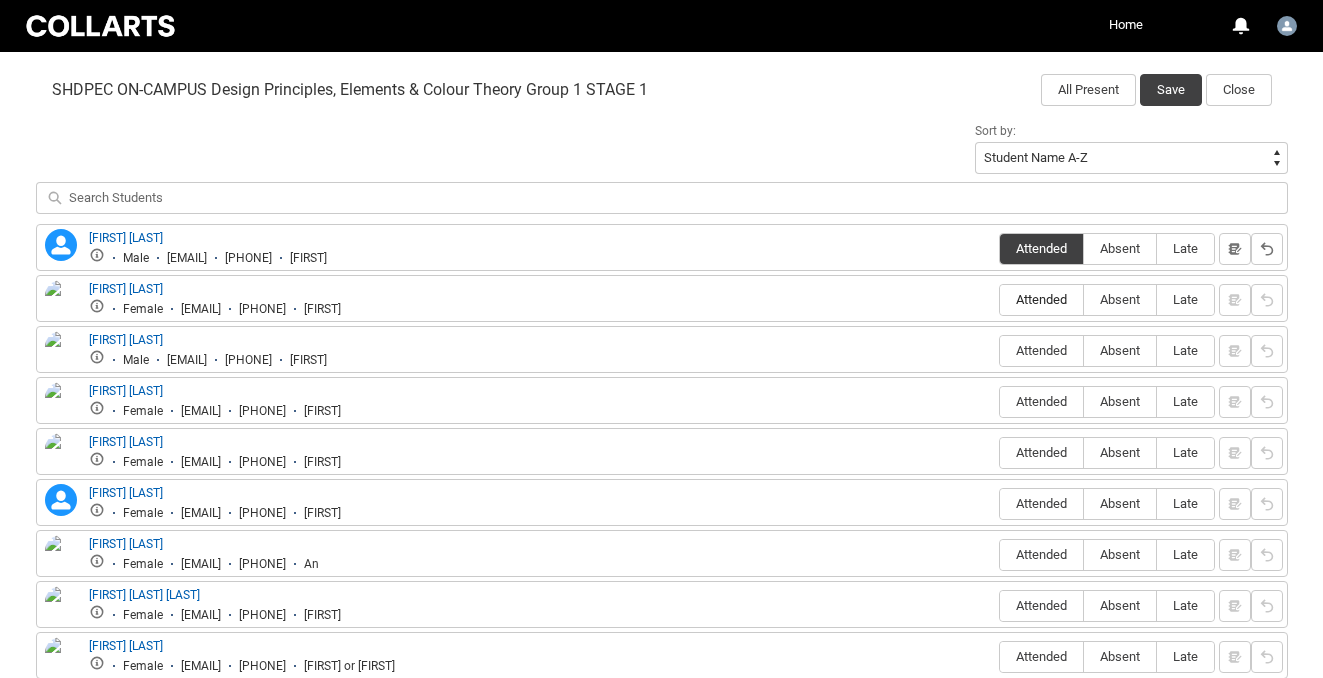 click on "Attended" at bounding box center [1041, 299] 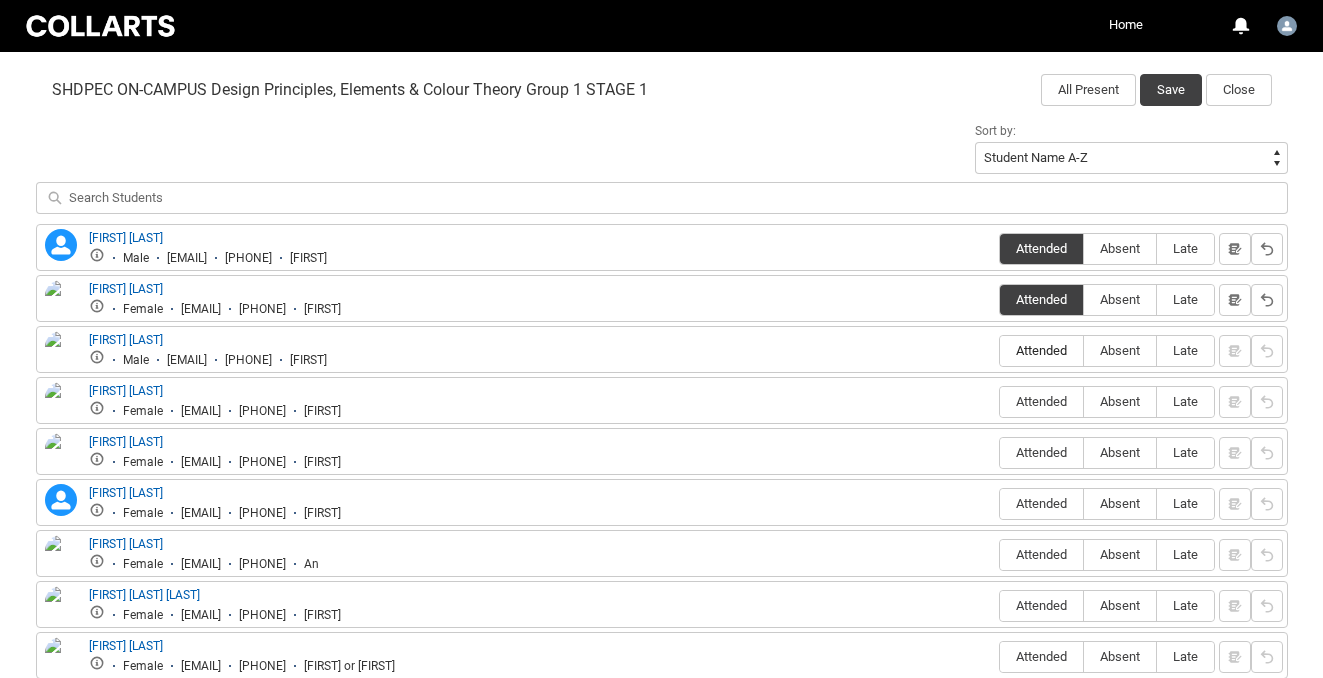 click on "Attended" at bounding box center [1041, 350] 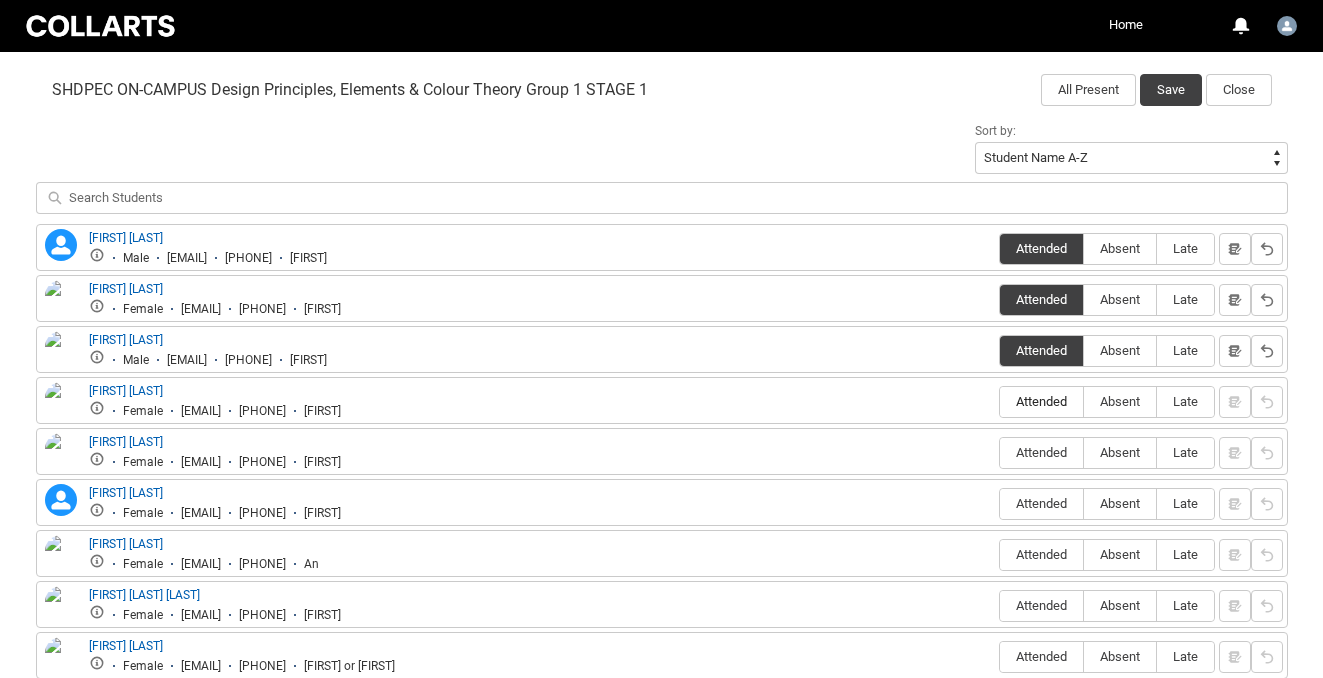 click on "Attended" at bounding box center (1041, 401) 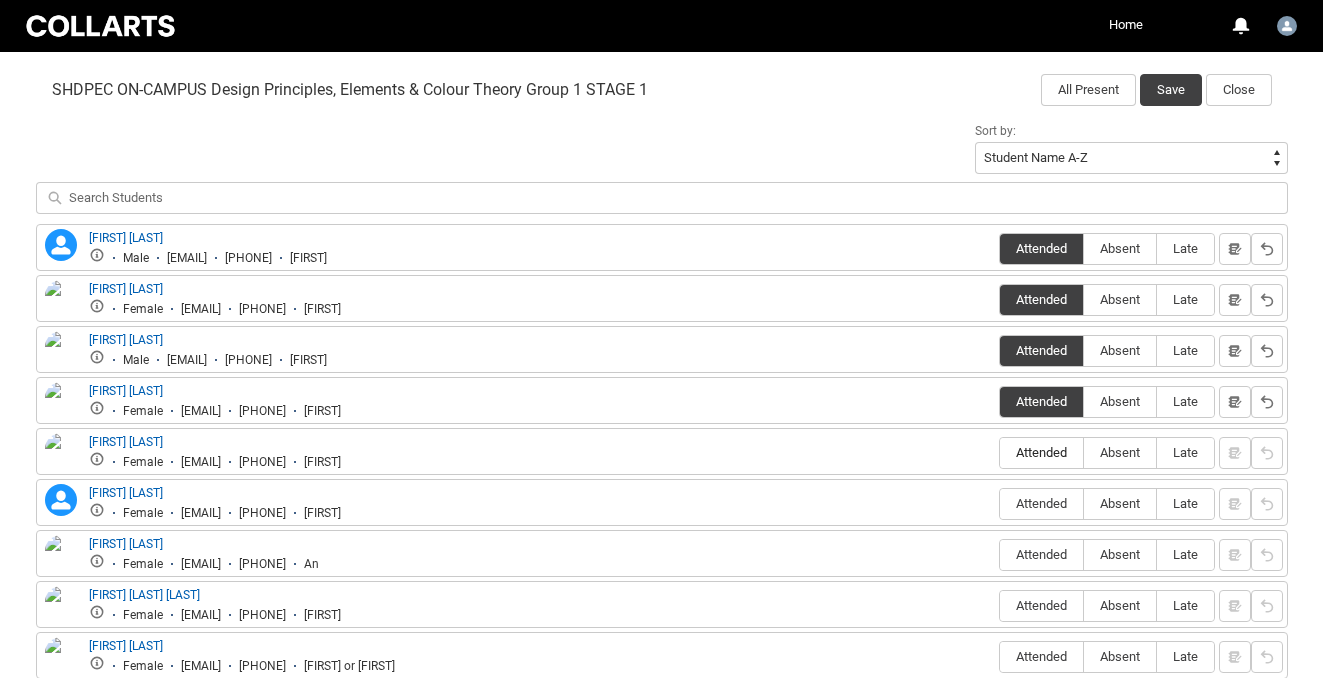 click on "Attended" at bounding box center [1041, 452] 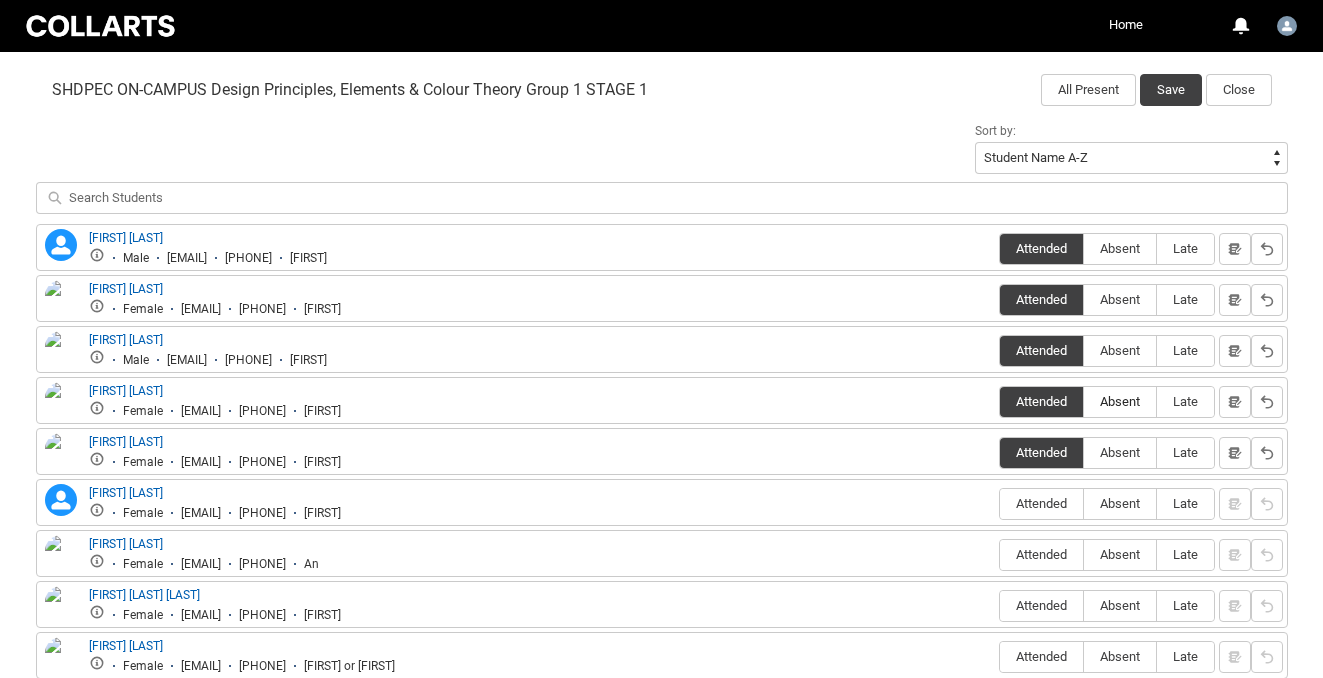 click on "Absent" at bounding box center (1120, 401) 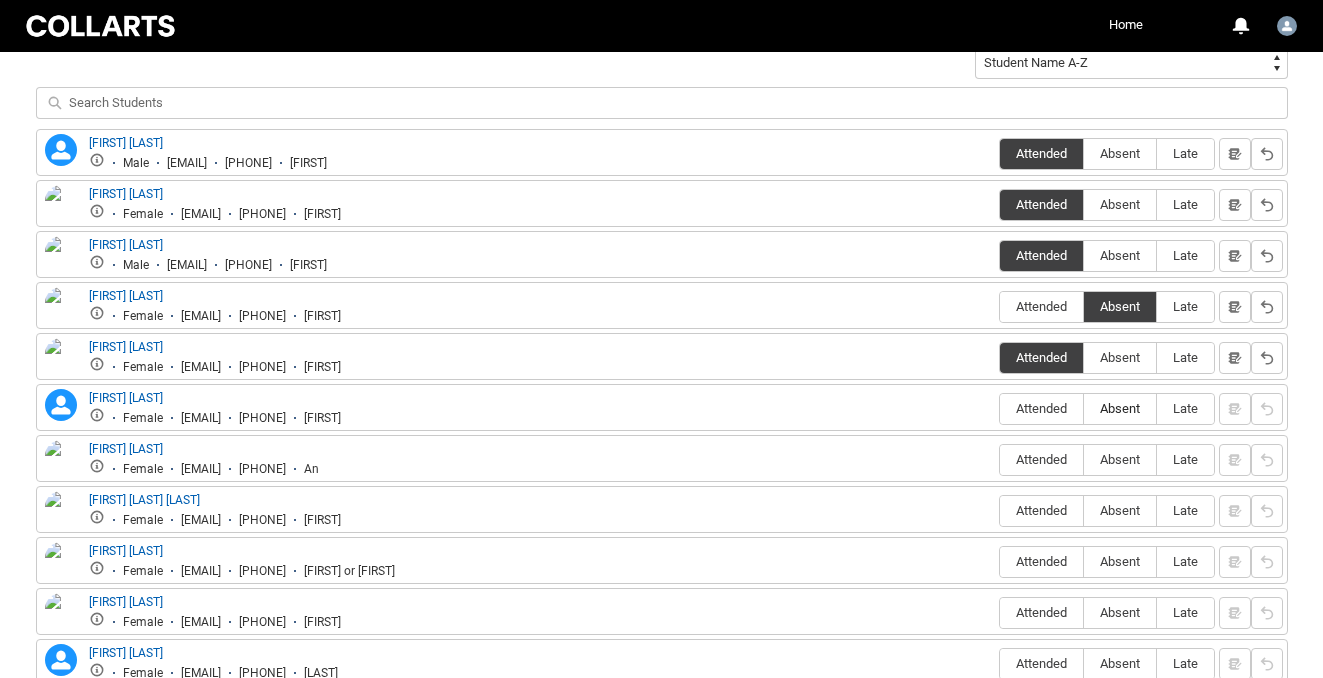 scroll, scrollTop: 842, scrollLeft: 0, axis: vertical 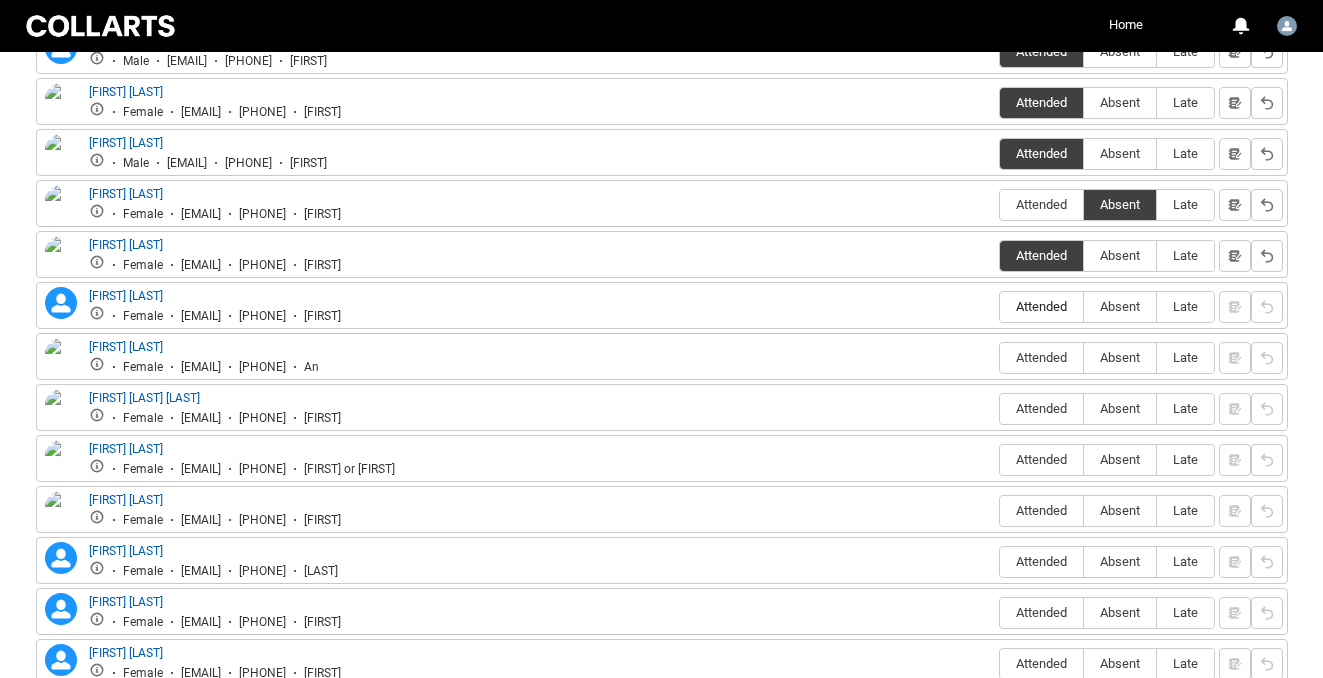 click on "Attended" at bounding box center (1041, 306) 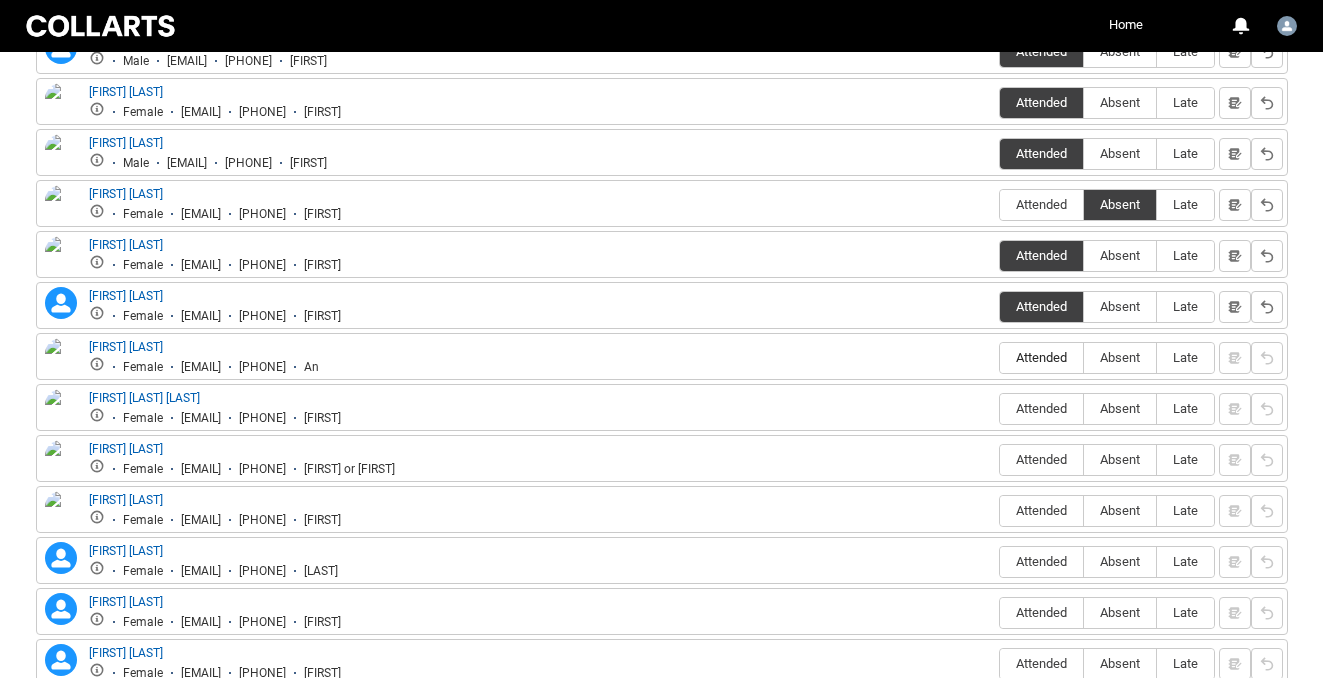 click on "Attended" at bounding box center (1041, 358) 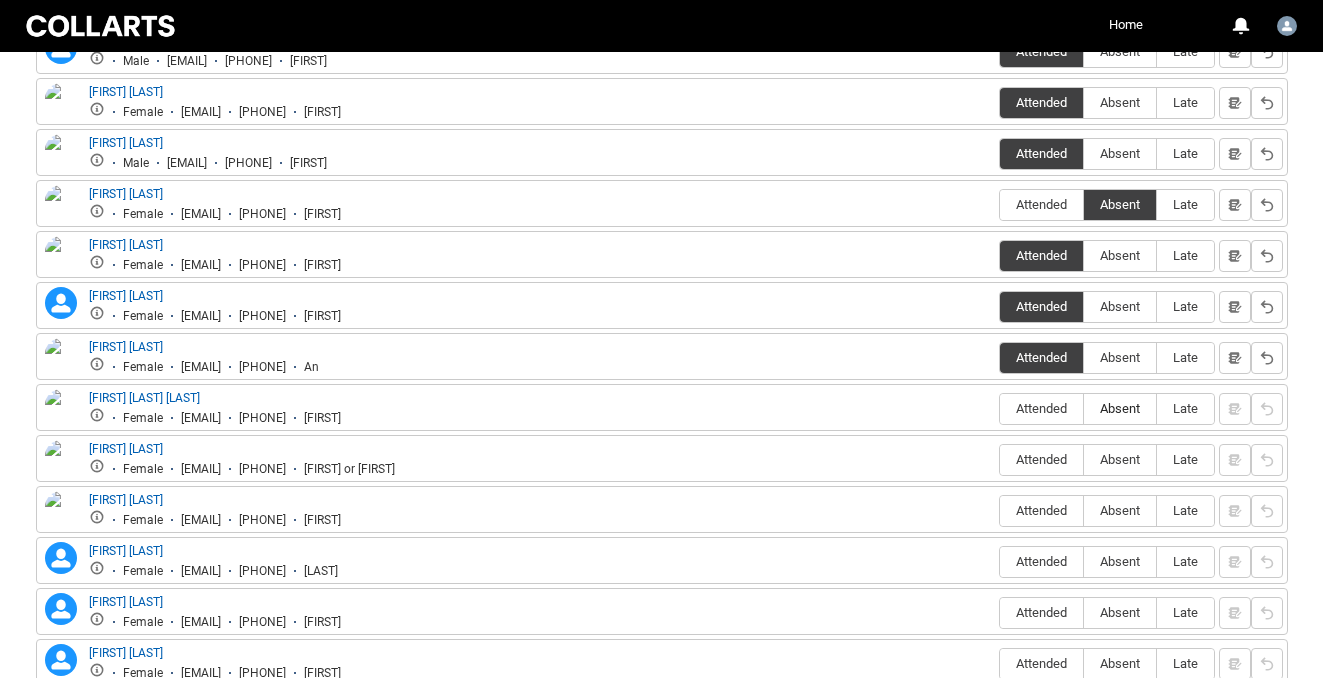 click on "Absent" at bounding box center [1120, 408] 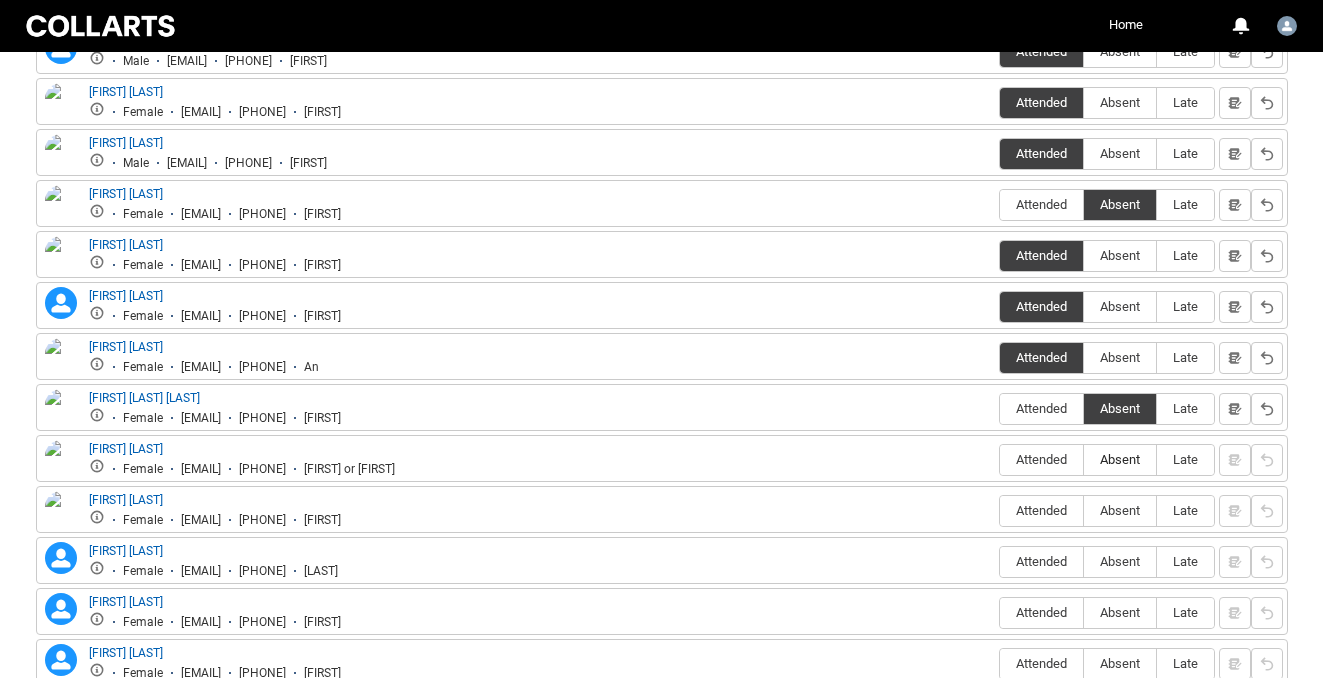 click on "Absent" at bounding box center (1120, 459) 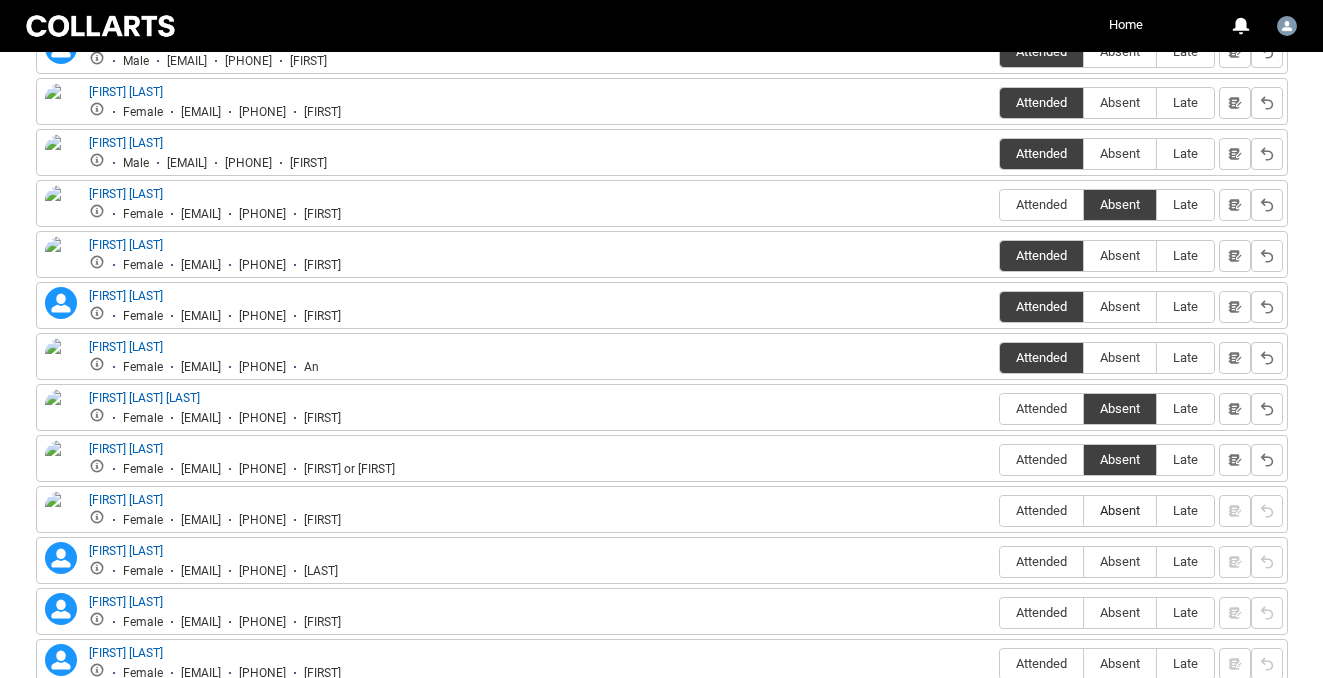 click on "Absent" at bounding box center (1120, 510) 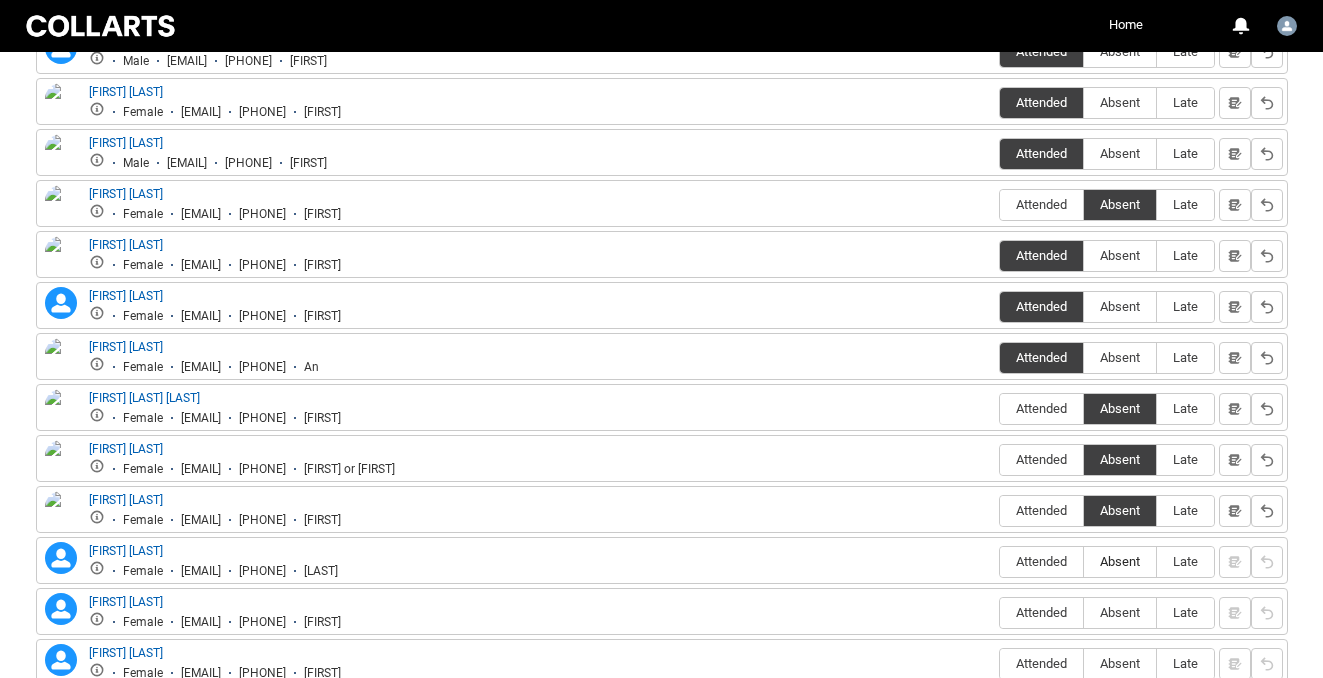 click on "Absent" at bounding box center [1120, 561] 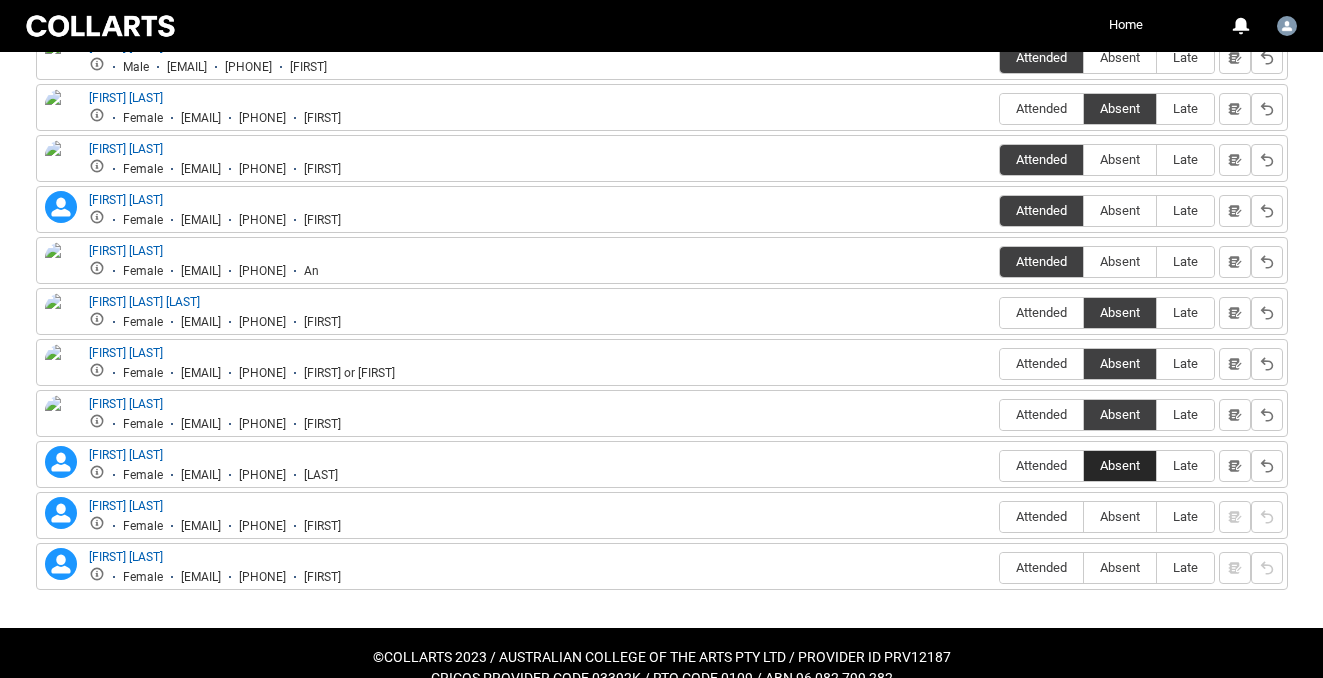 scroll, scrollTop: 969, scrollLeft: 0, axis: vertical 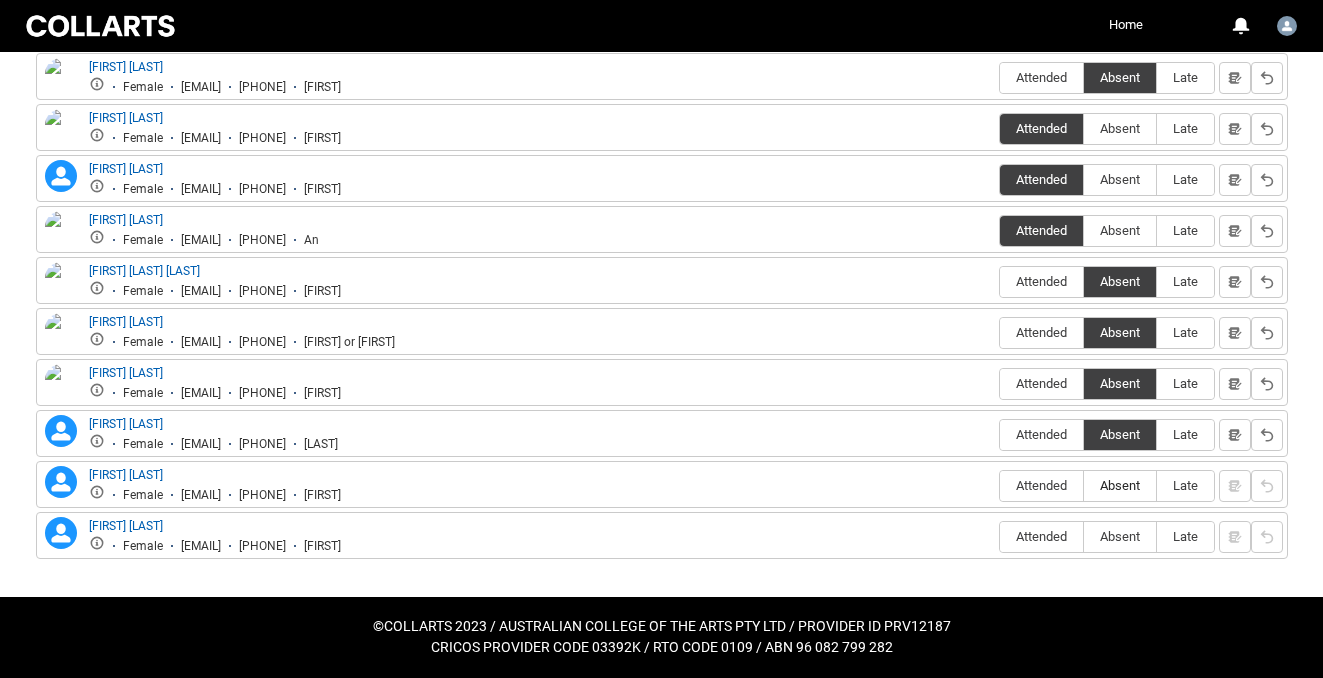 click on "Absent" at bounding box center [1120, 485] 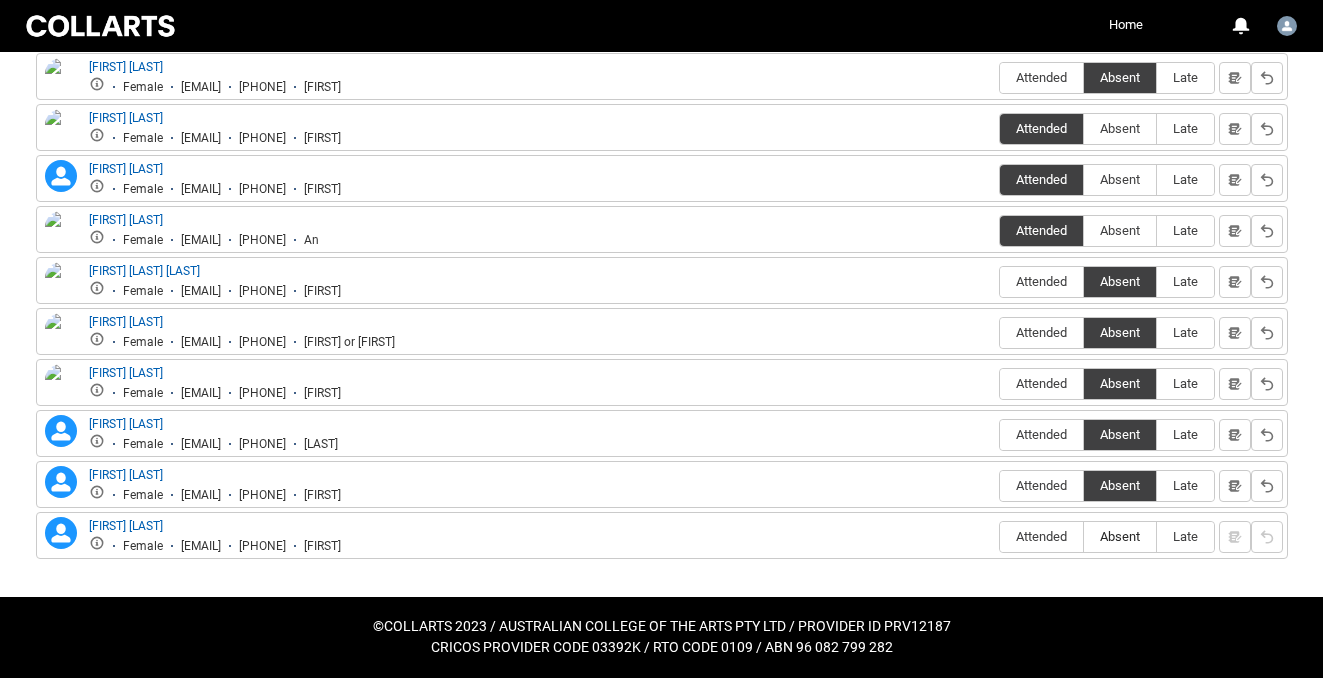 click on "Absent" at bounding box center [1120, 536] 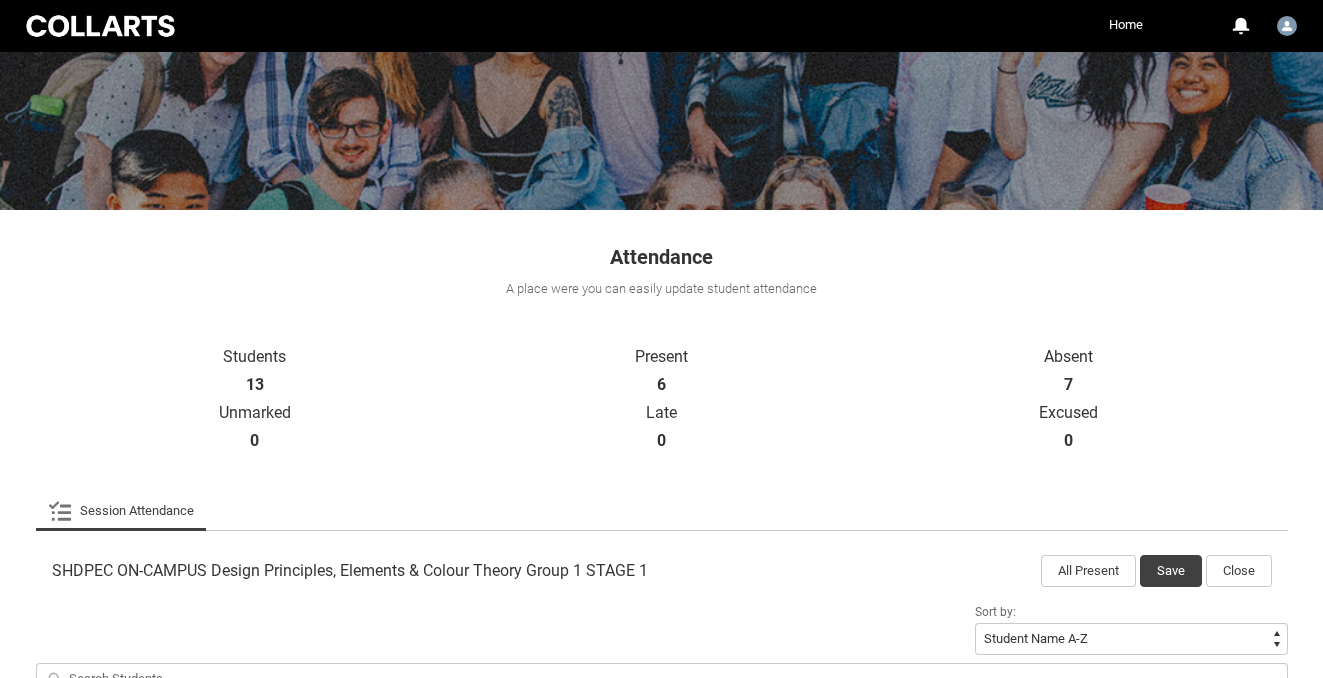 scroll, scrollTop: 182, scrollLeft: 0, axis: vertical 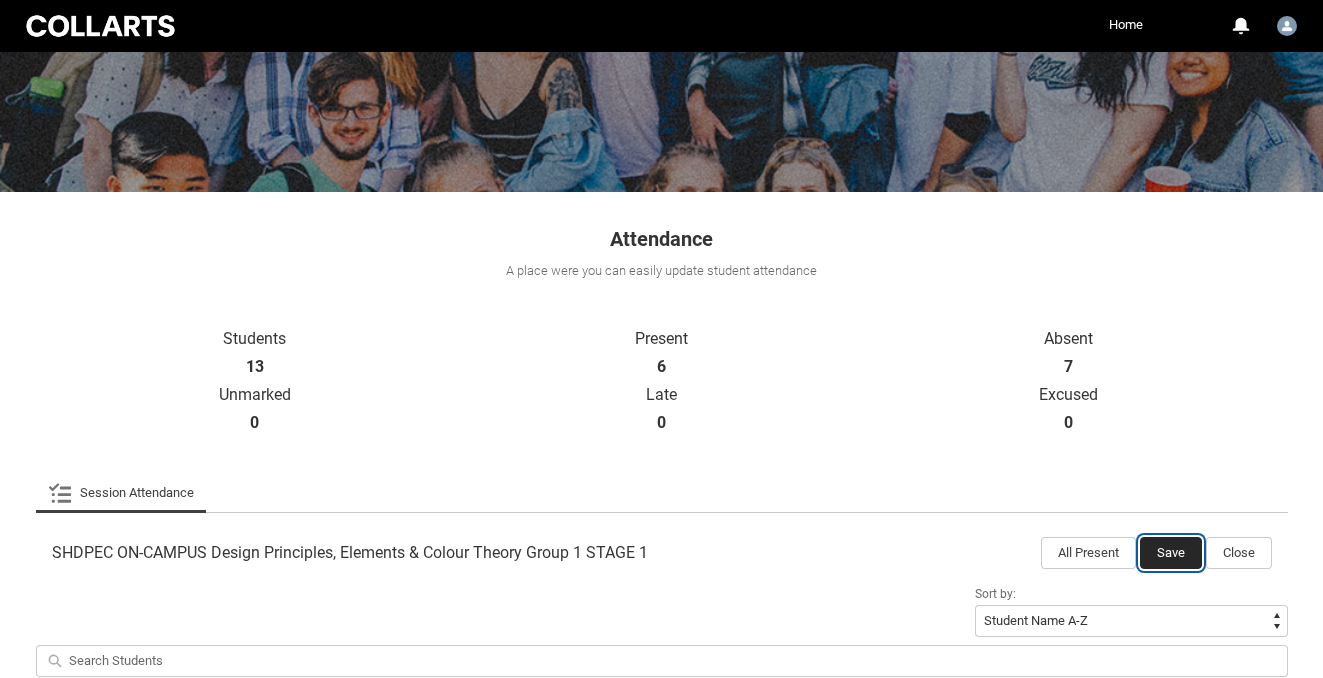 click on "Save" at bounding box center [1171, 553] 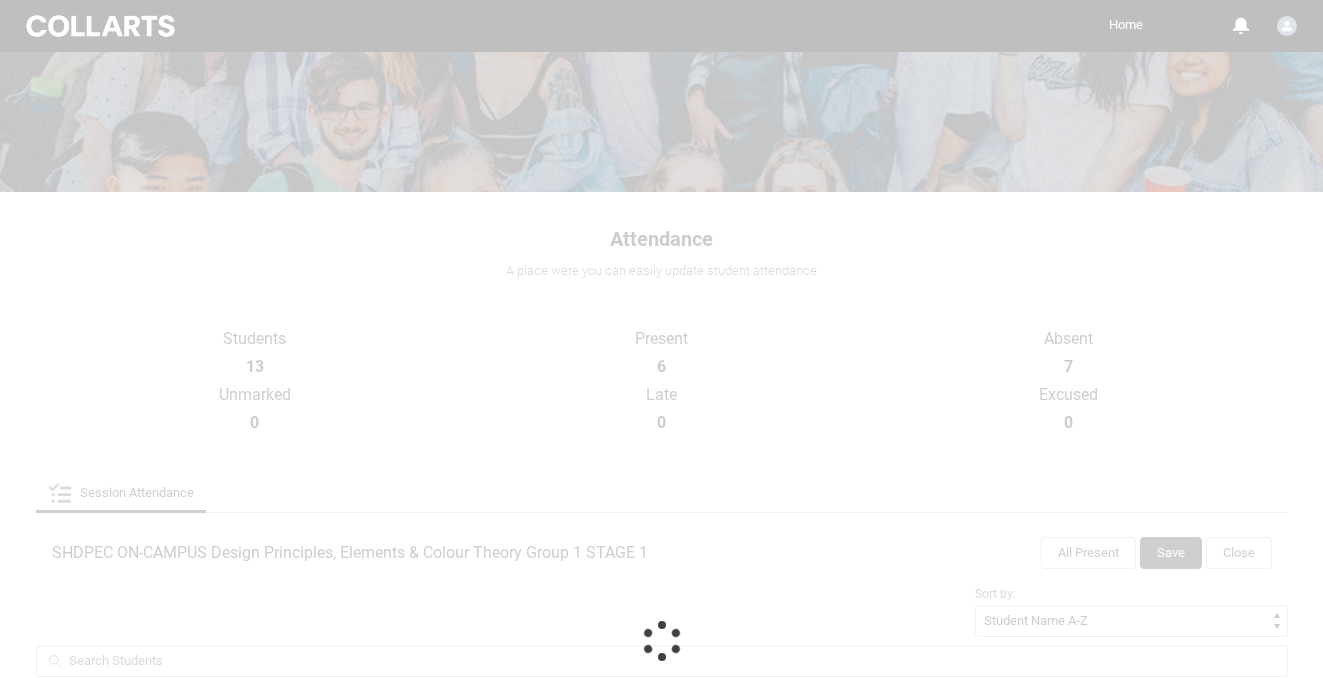 scroll, scrollTop: 168, scrollLeft: 0, axis: vertical 